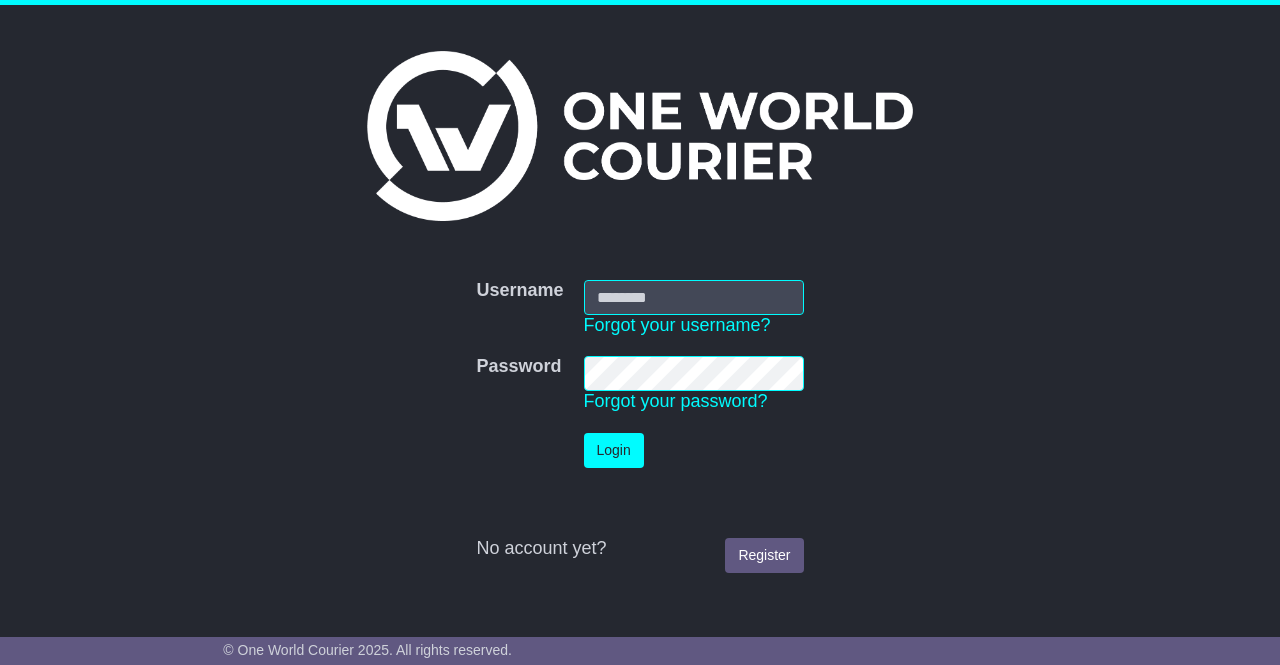 scroll, scrollTop: 0, scrollLeft: 0, axis: both 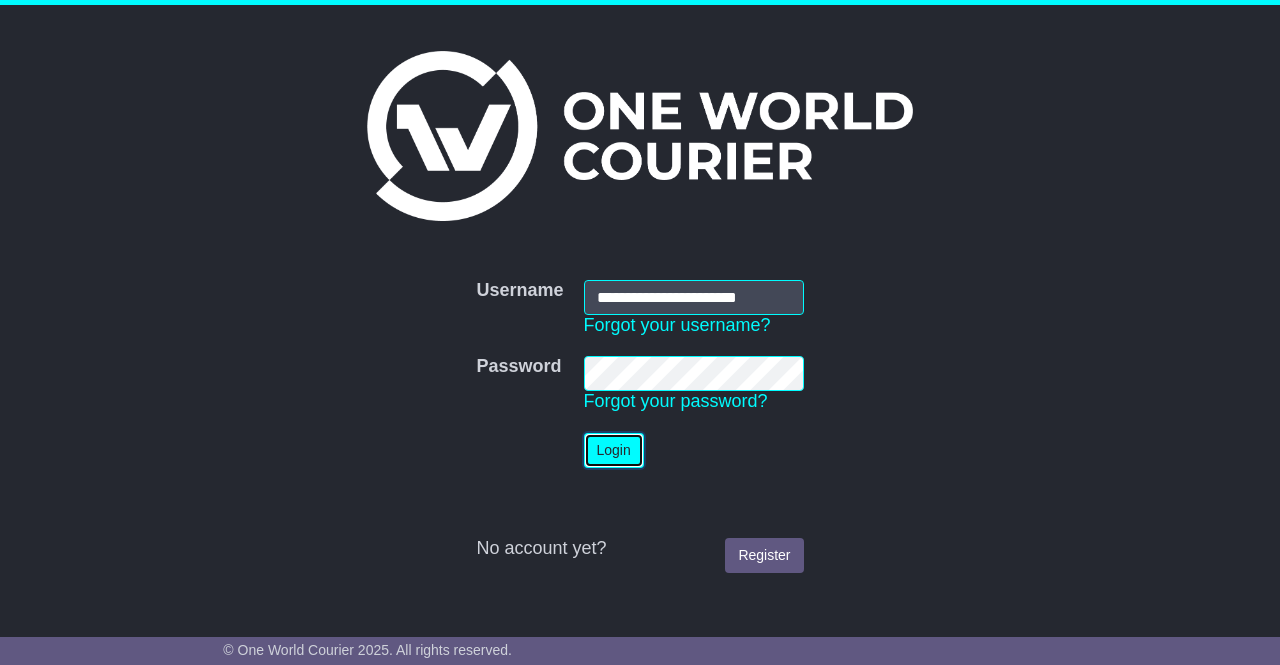 click on "Login" at bounding box center (614, 450) 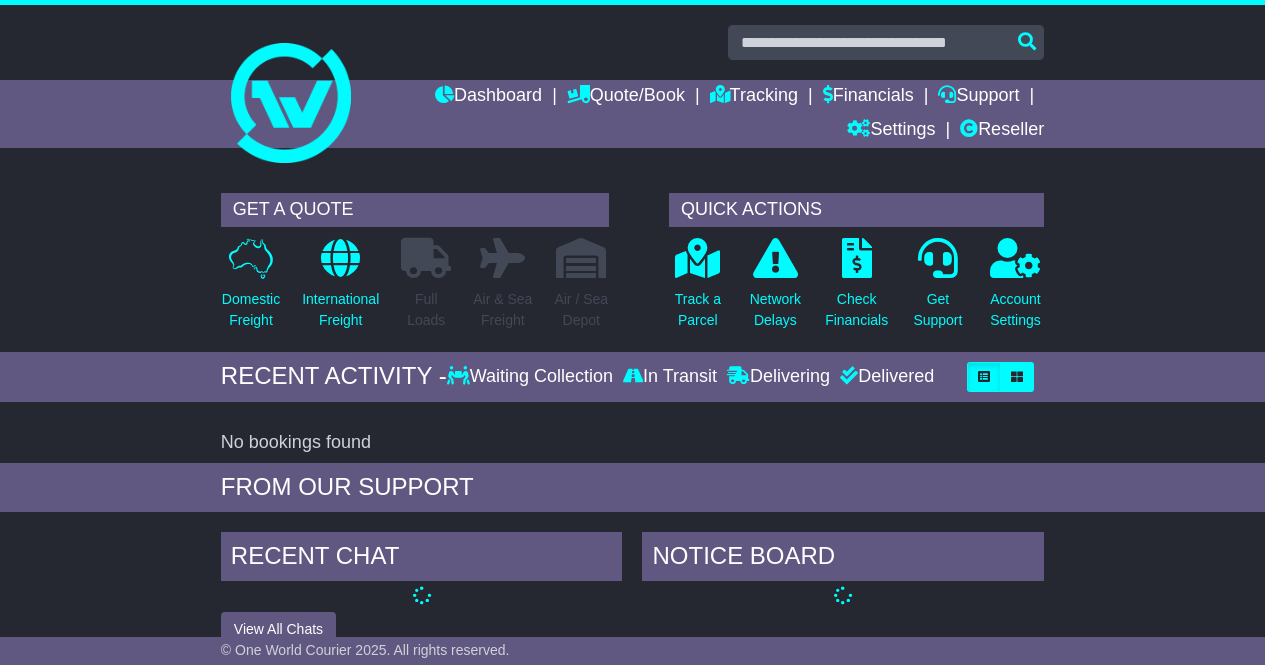 scroll, scrollTop: 0, scrollLeft: 0, axis: both 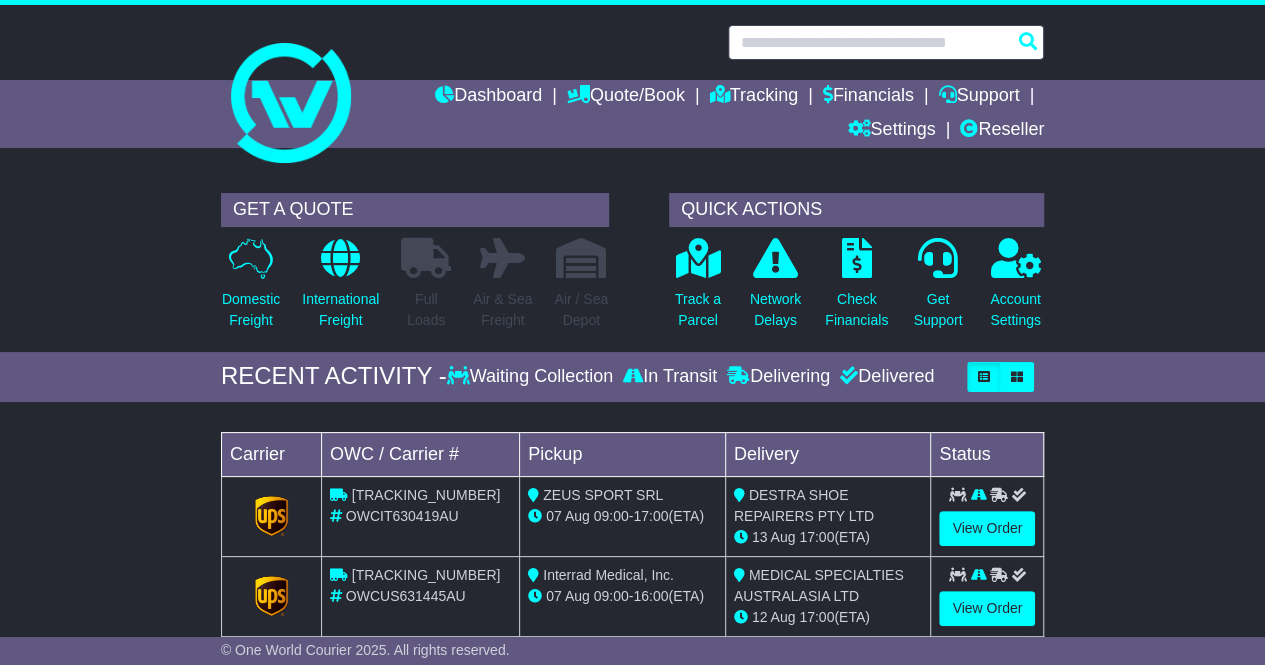 click at bounding box center (886, 42) 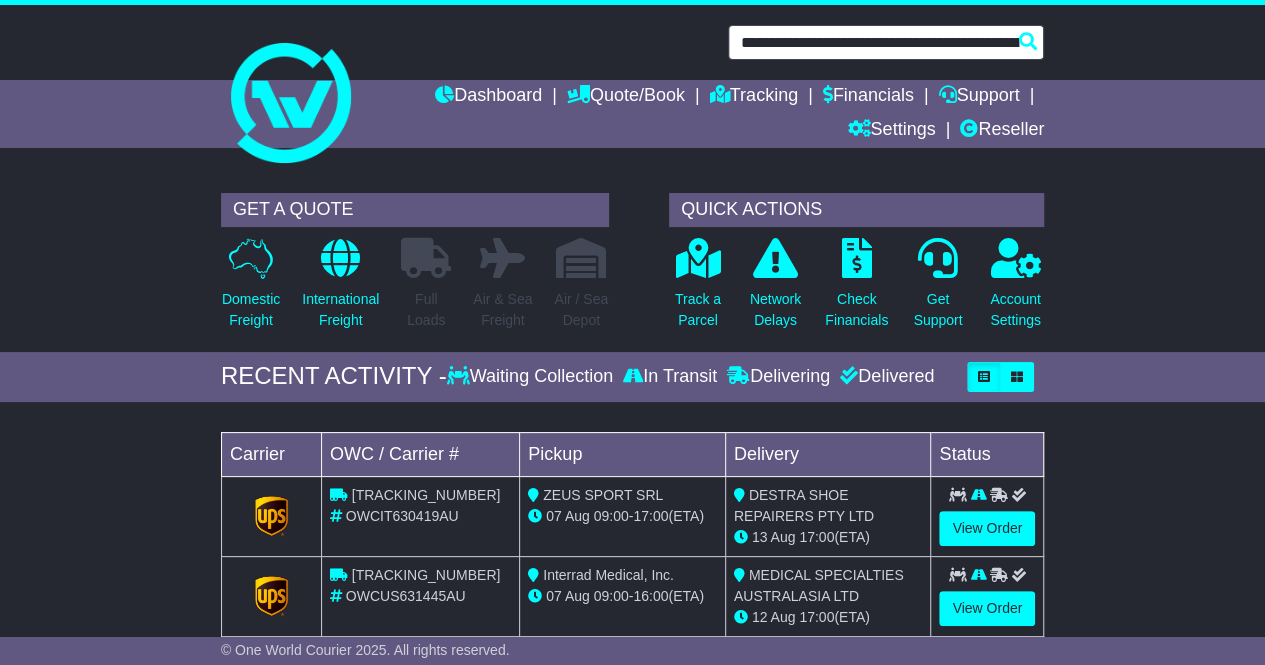 scroll, scrollTop: 0, scrollLeft: 896, axis: horizontal 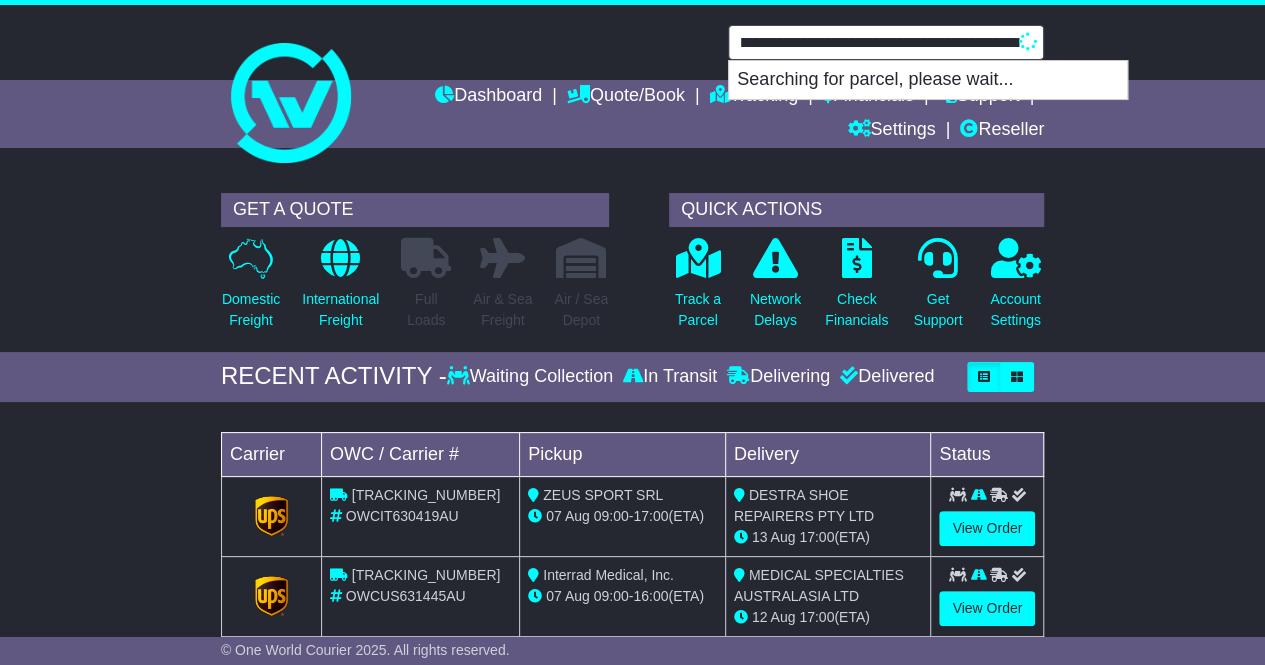 drag, startPoint x: 1004, startPoint y: 41, endPoint x: 542, endPoint y: 41, distance: 462 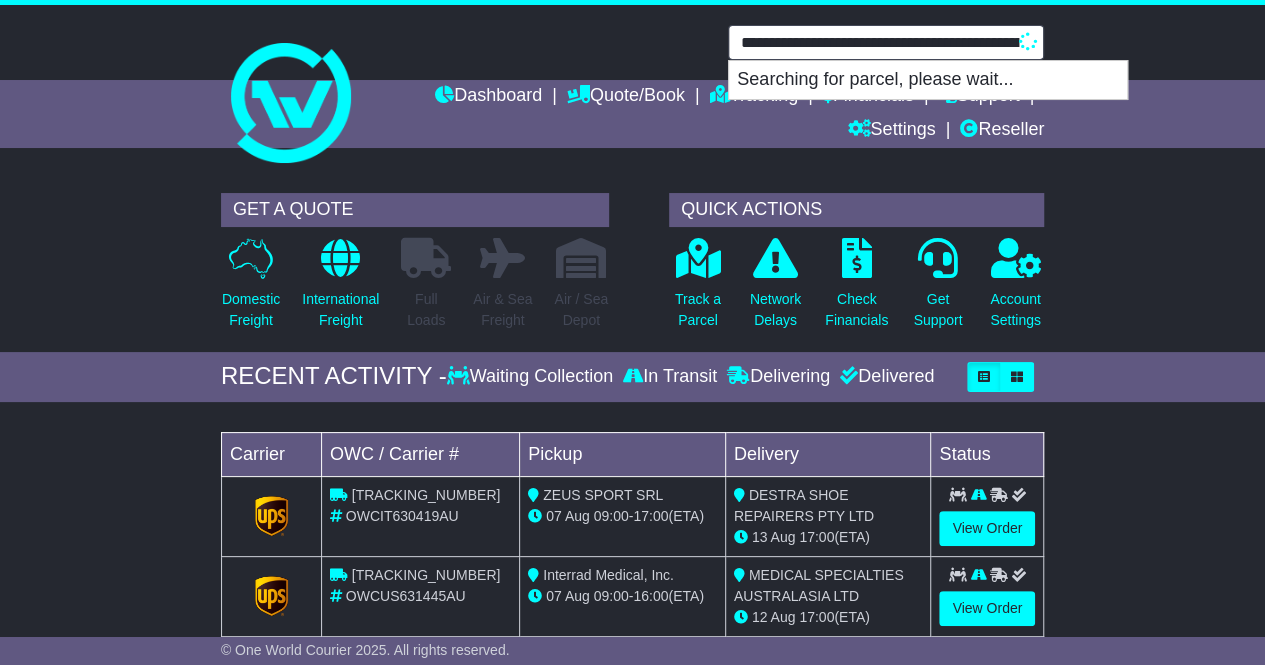type on "**" 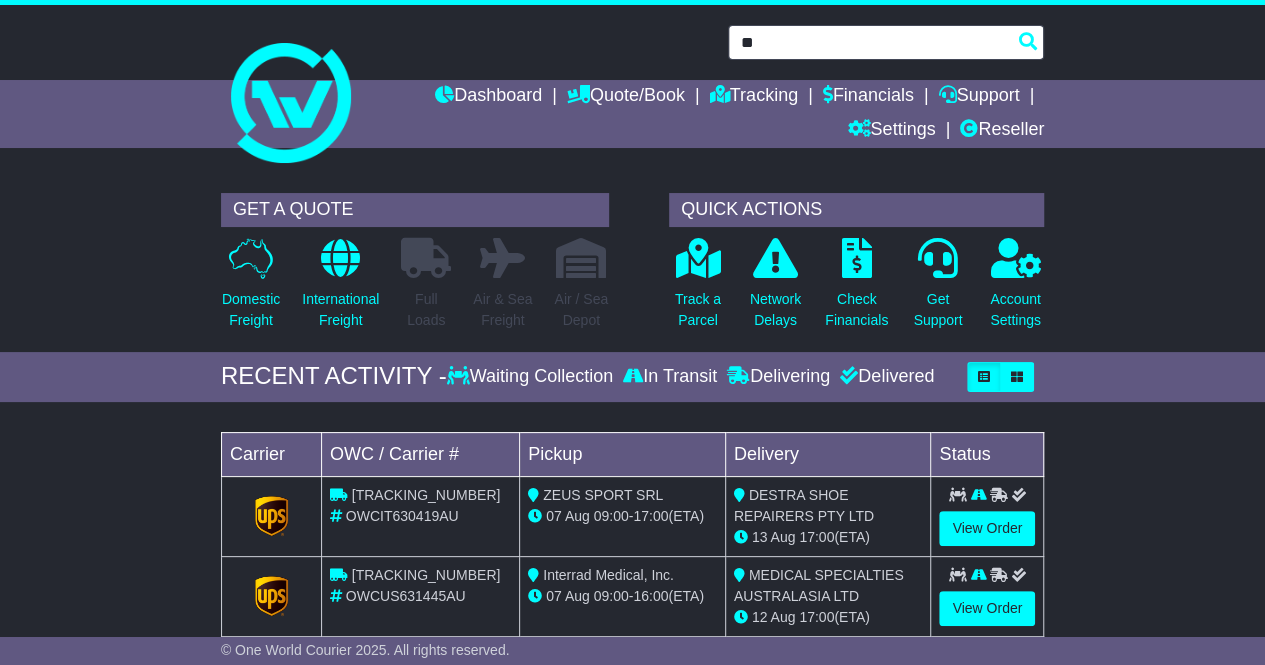 drag, startPoint x: 779, startPoint y: 35, endPoint x: 659, endPoint y: 40, distance: 120.10412 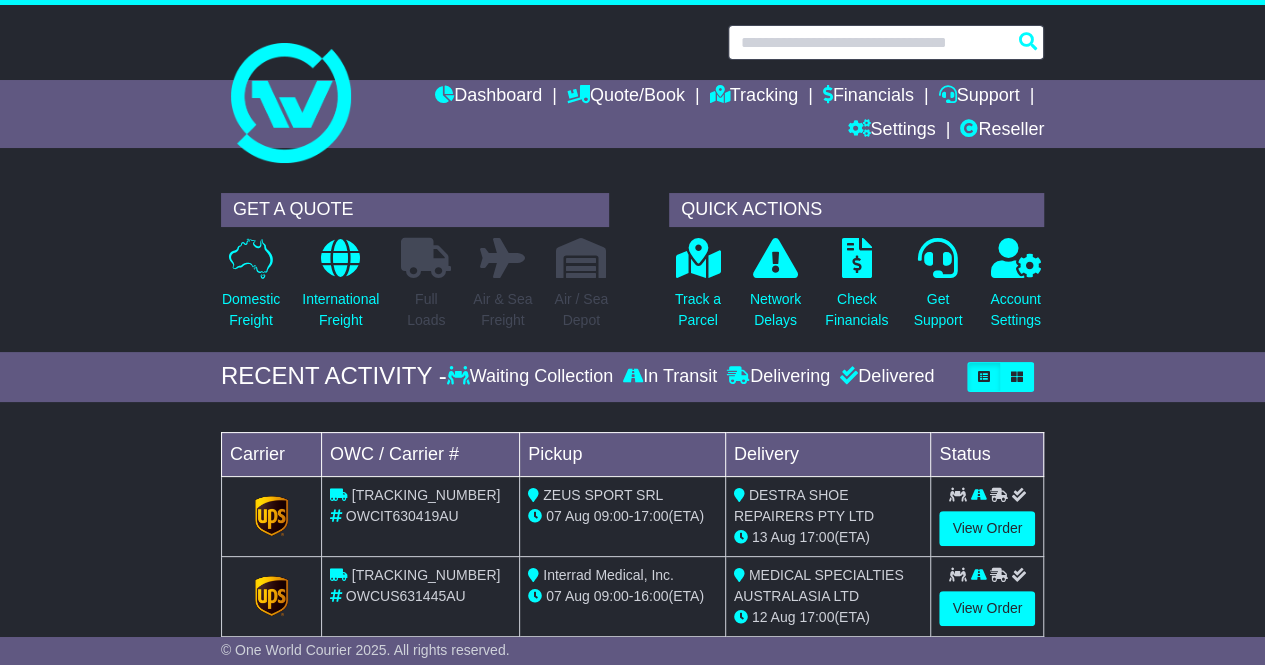 click at bounding box center [886, 42] 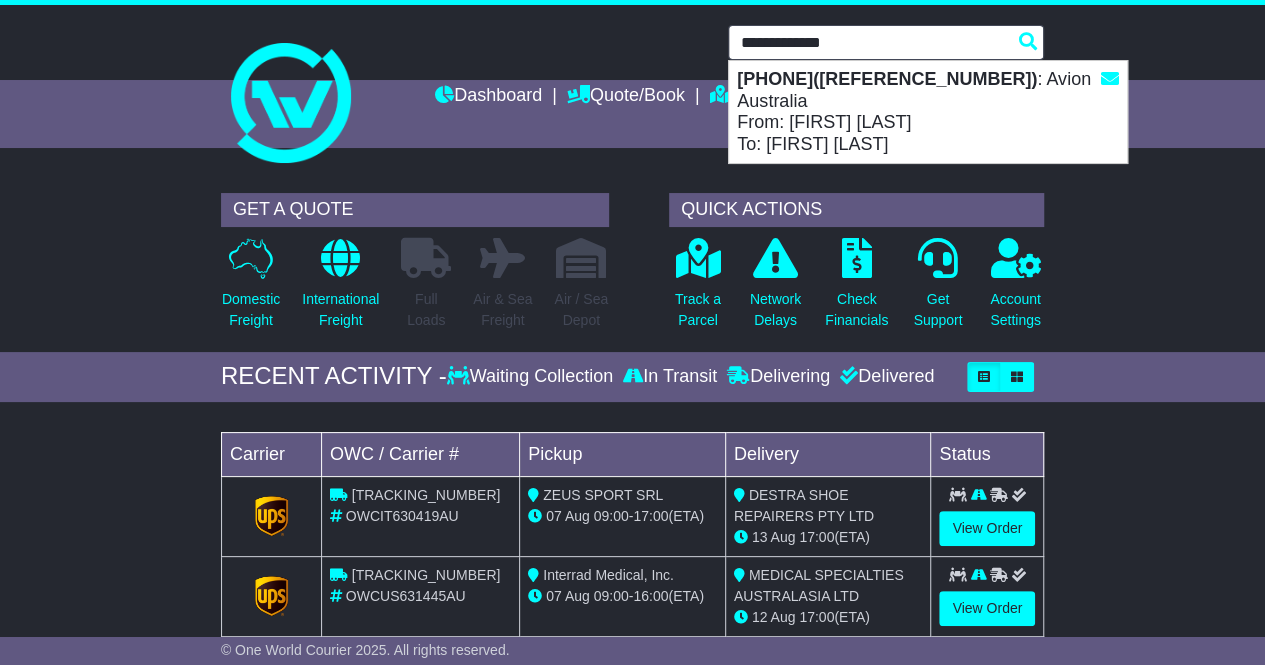 click on "5554202813(S00256705) : Avion Australia From: Helena Pinto Basto To: Michelle Park" at bounding box center [928, 112] 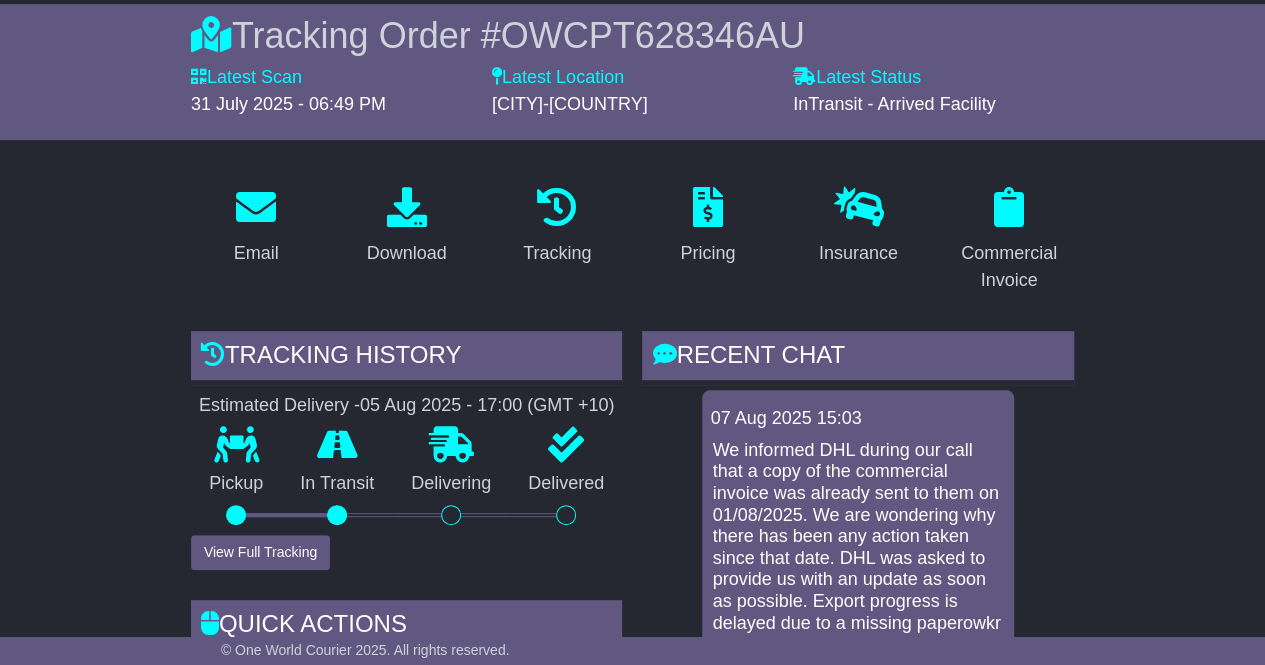 scroll, scrollTop: 400, scrollLeft: 0, axis: vertical 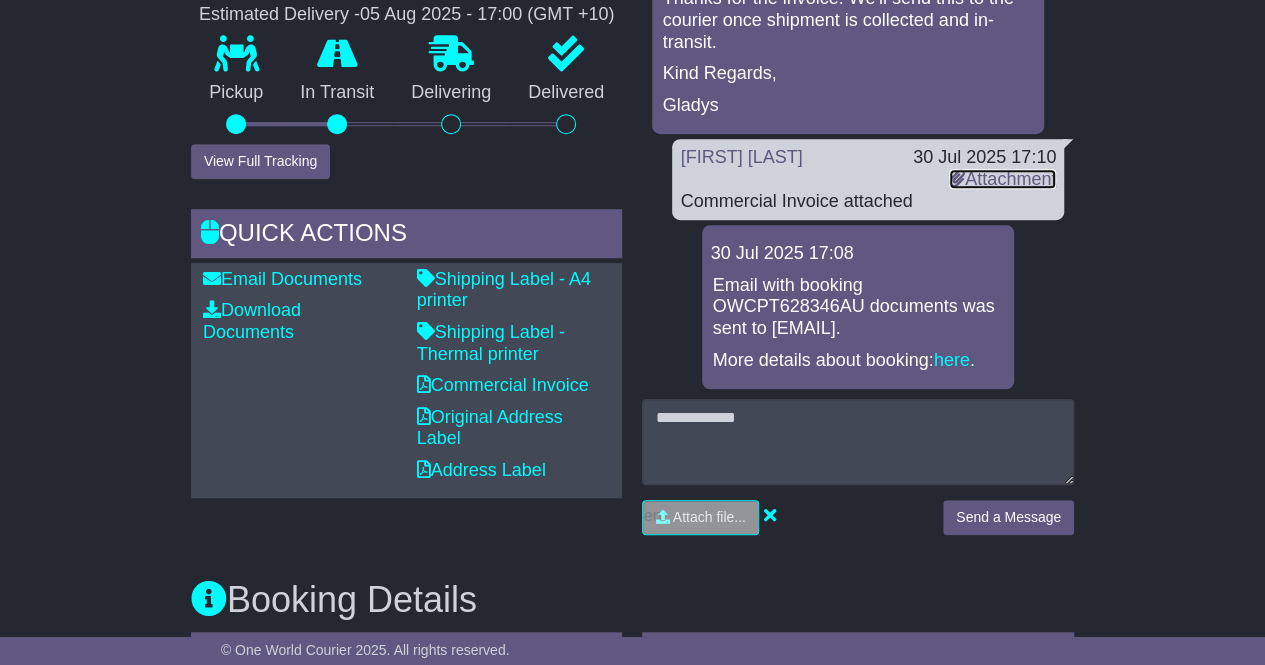 click on "Attachment" at bounding box center [1002, 179] 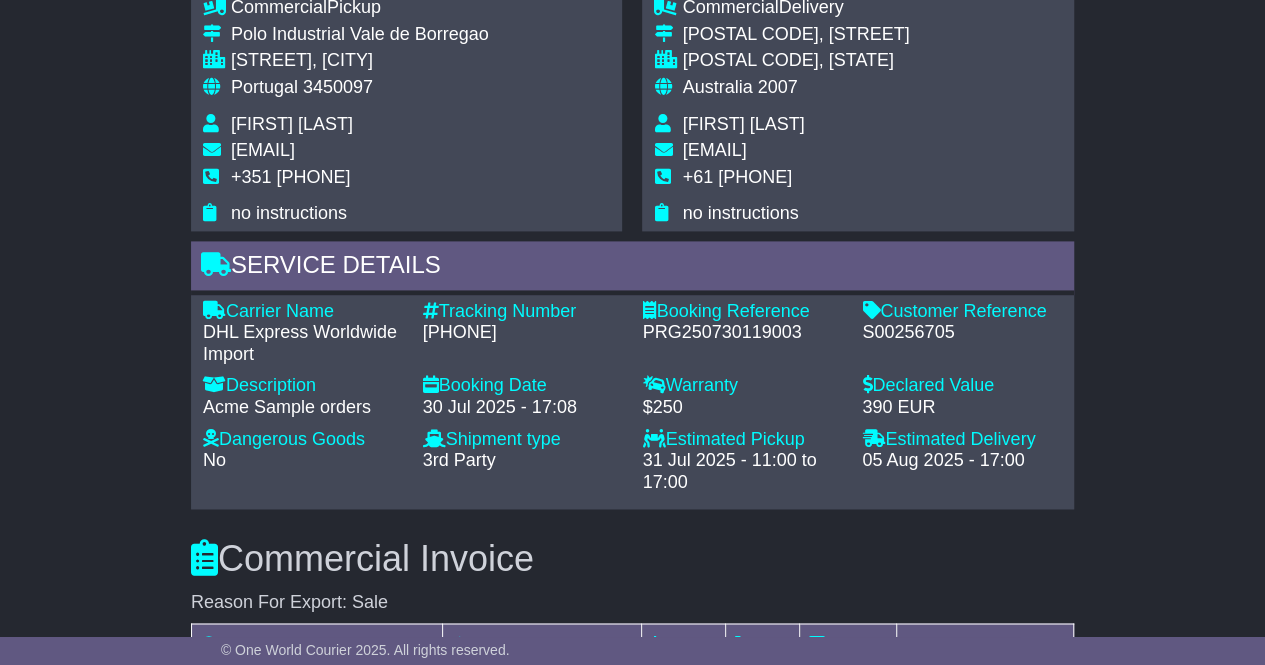 scroll, scrollTop: 1600, scrollLeft: 0, axis: vertical 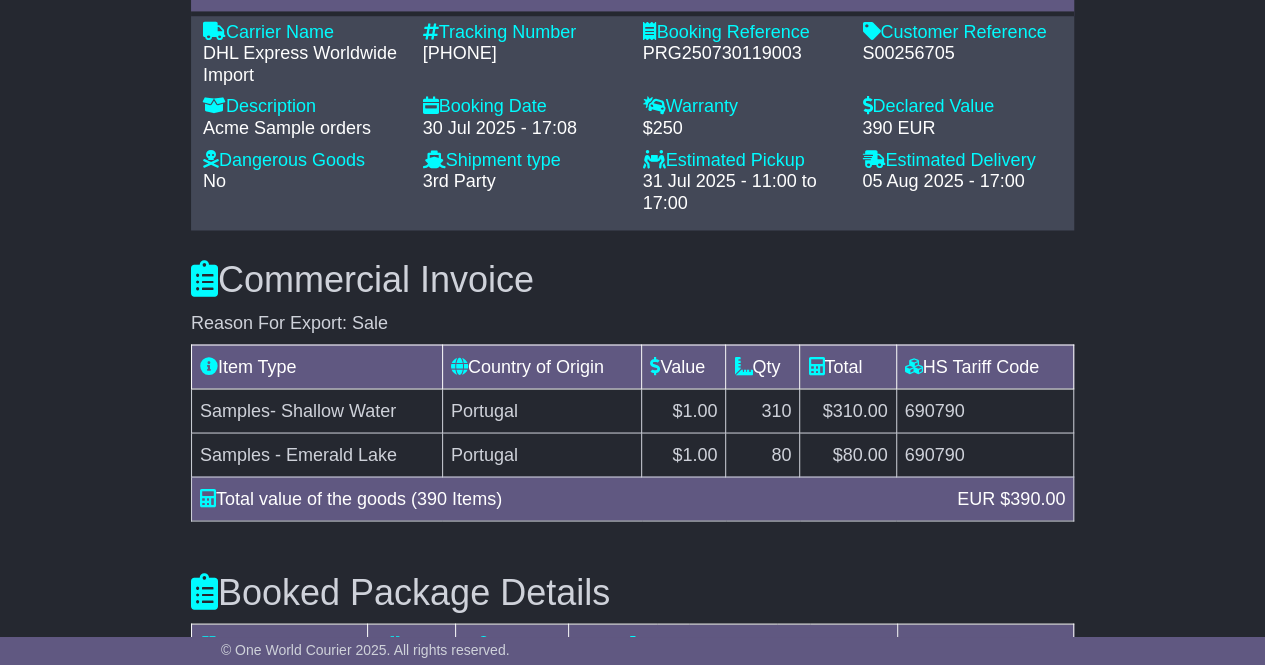 click on "Commercial Invoice" at bounding box center [632, 280] 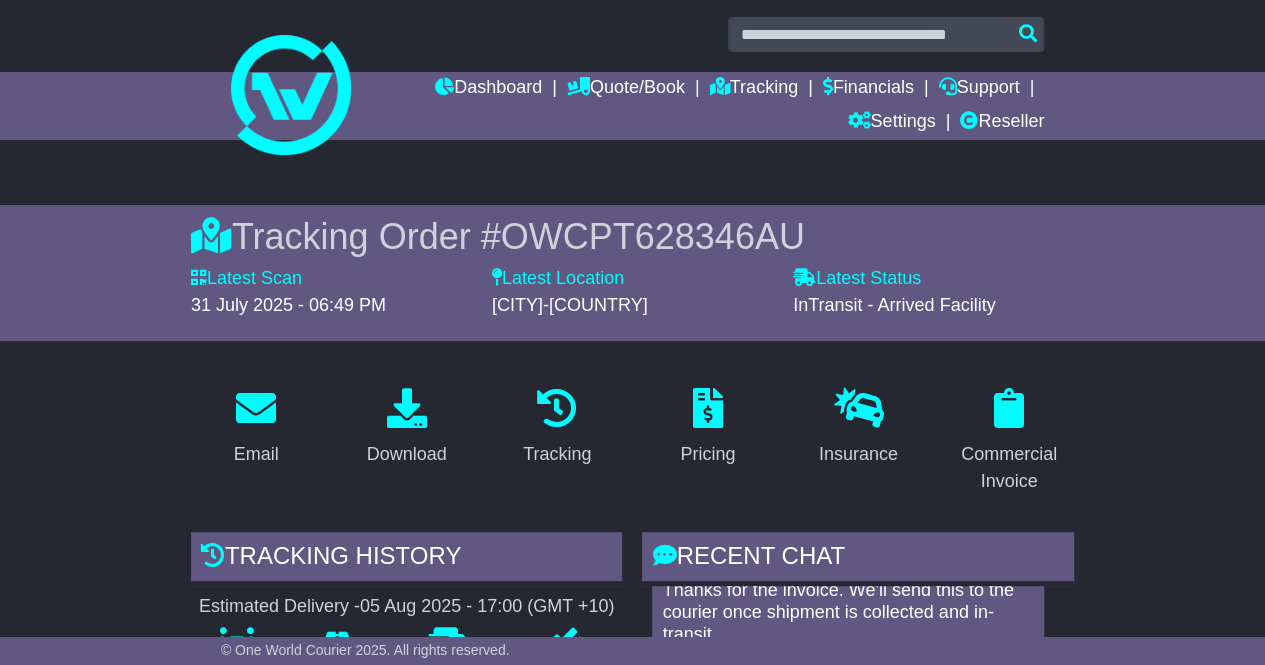 scroll, scrollTop: 0, scrollLeft: 0, axis: both 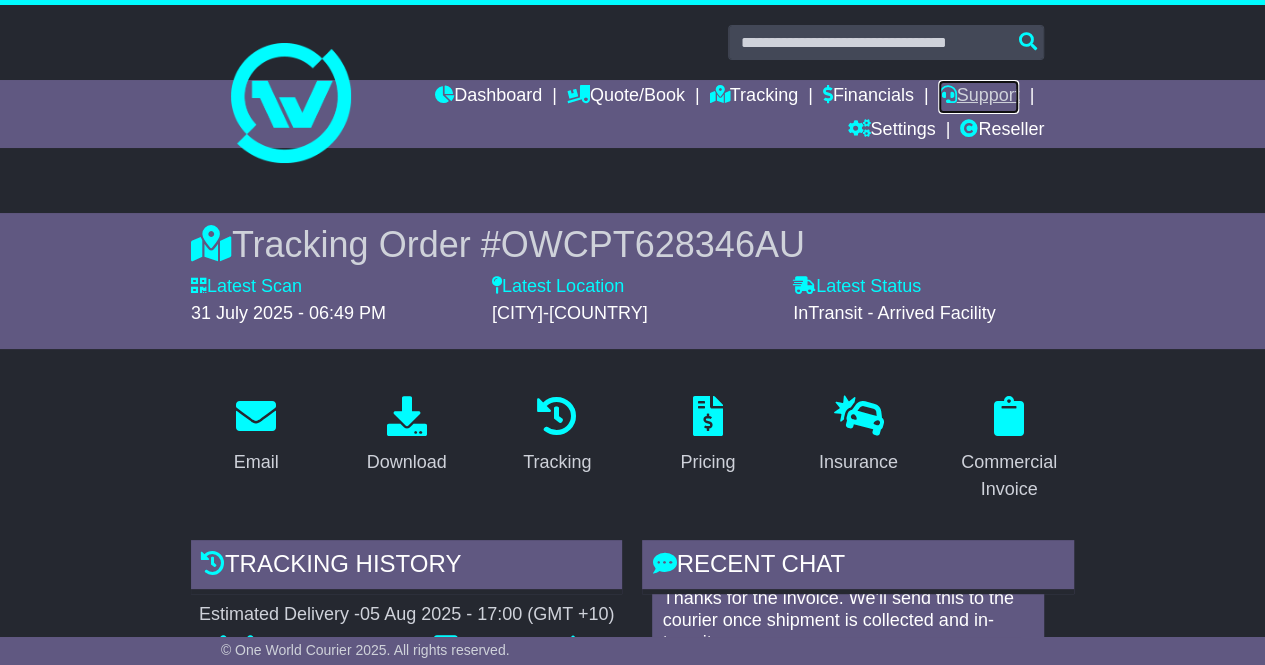click on "Support" at bounding box center [978, 97] 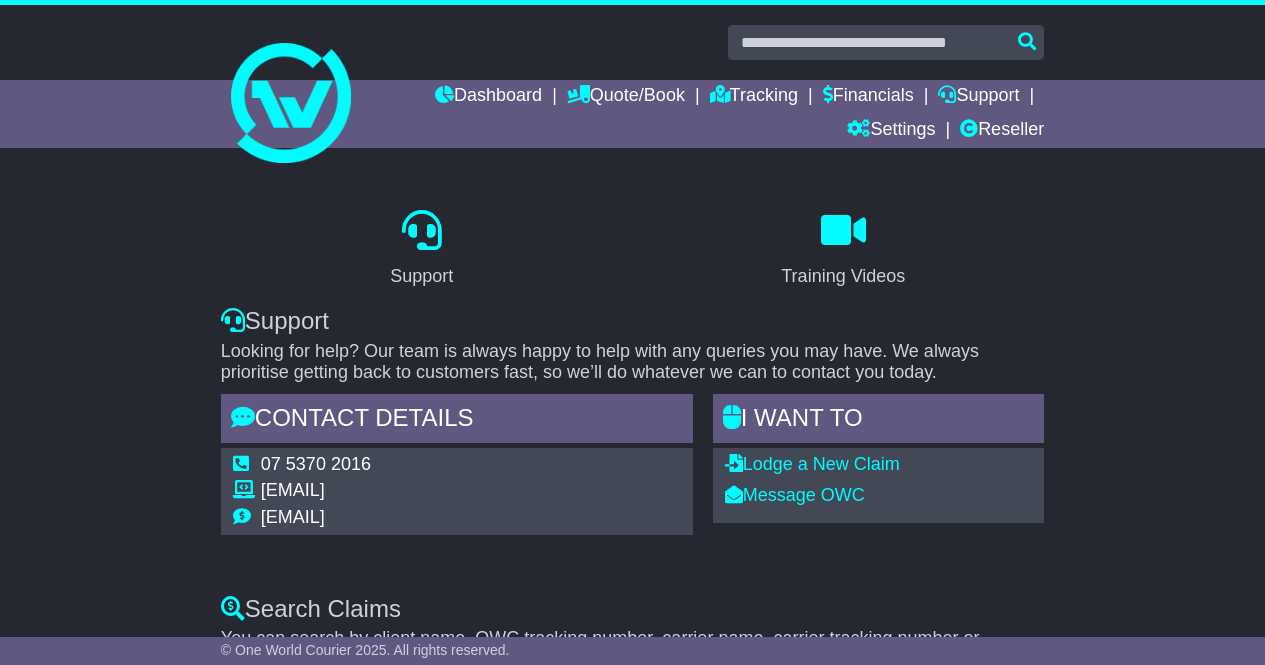 scroll, scrollTop: 0, scrollLeft: 0, axis: both 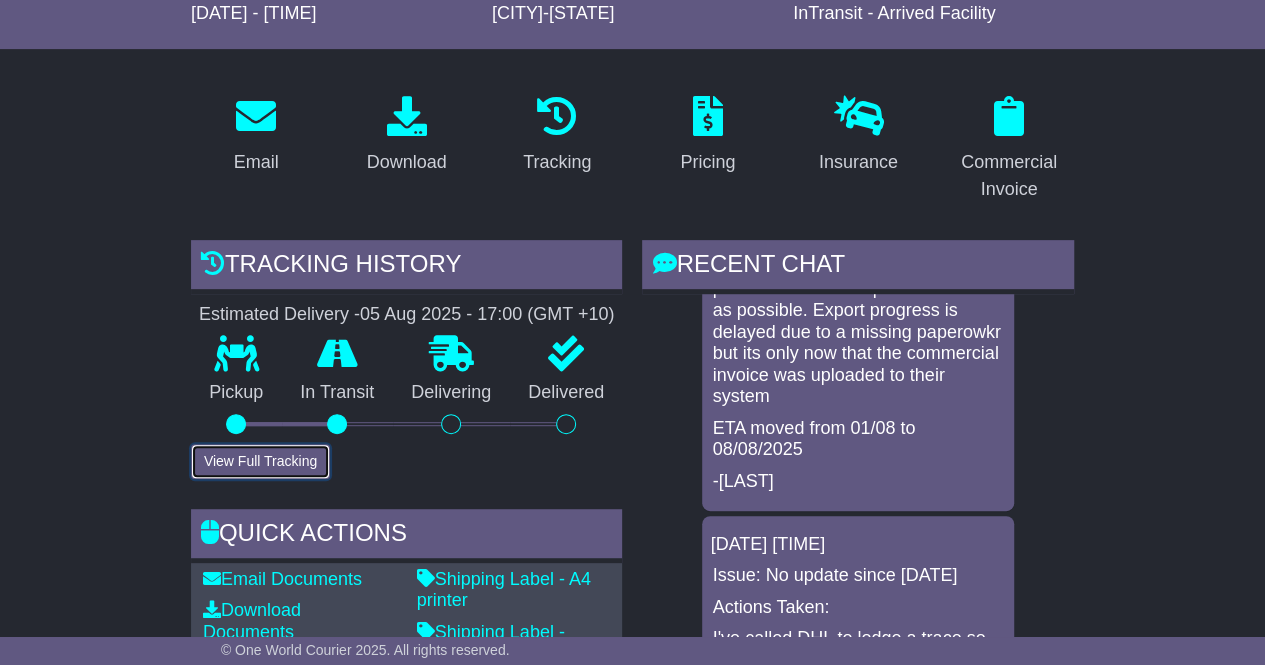 click on "View Full Tracking" at bounding box center (260, 461) 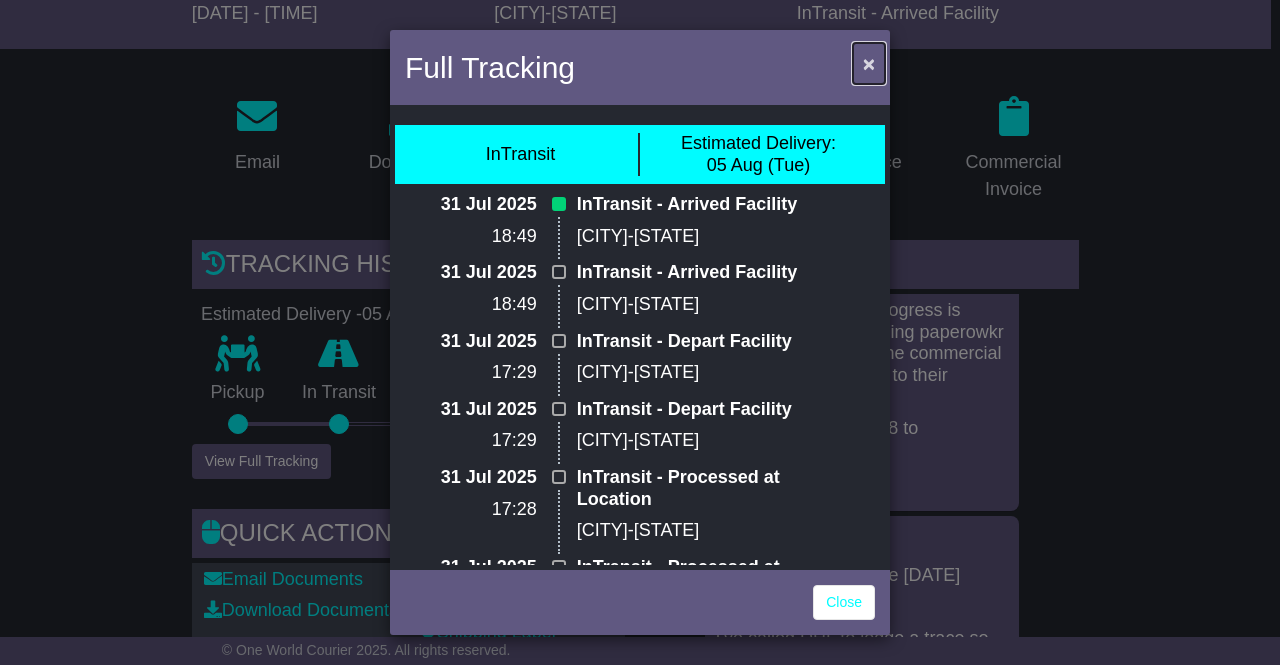 click on "×" at bounding box center (869, 63) 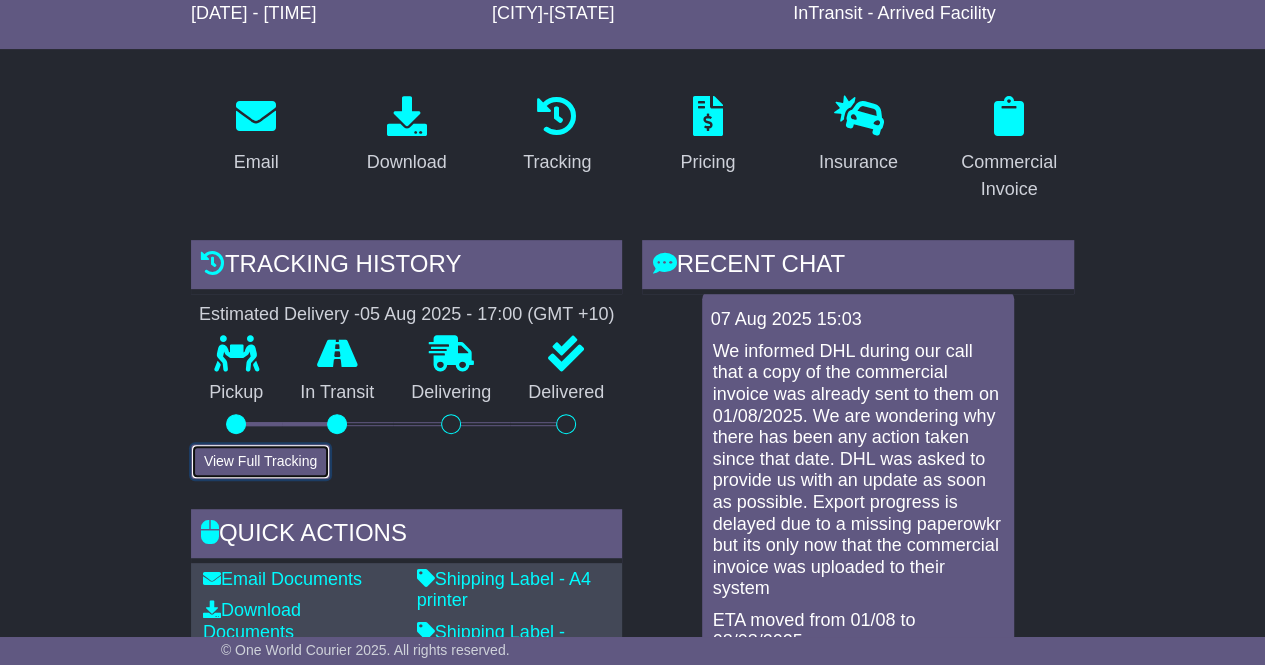 scroll, scrollTop: 0, scrollLeft: 0, axis: both 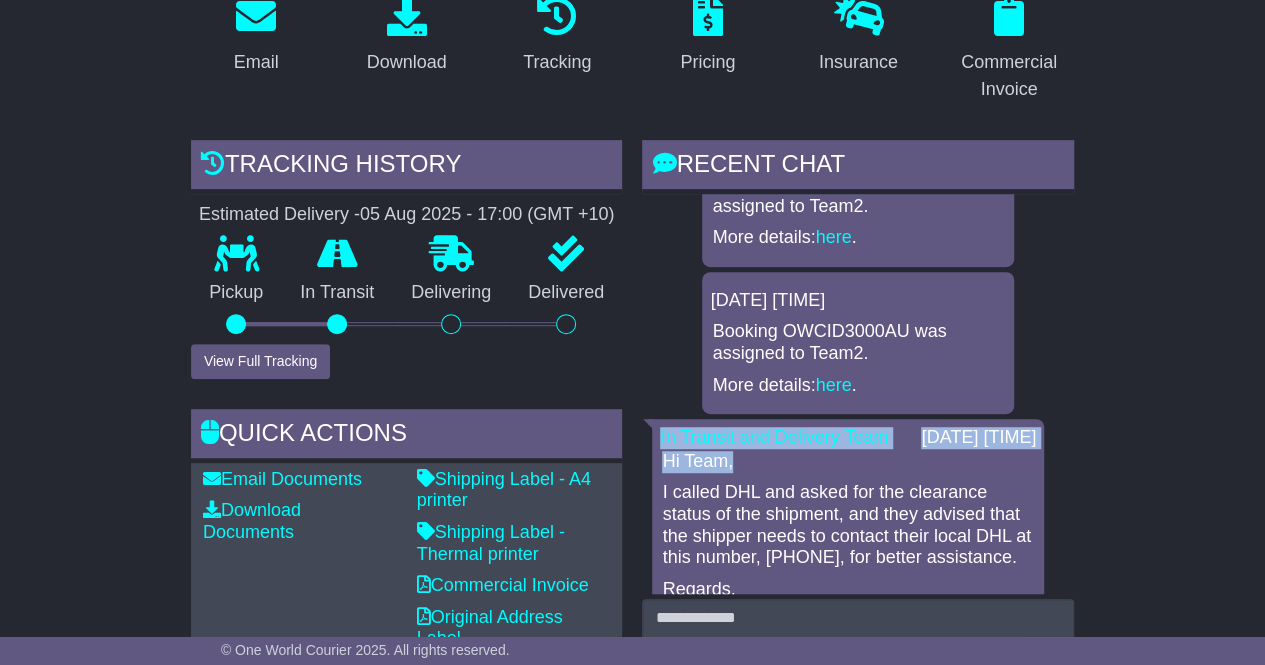 drag, startPoint x: 1074, startPoint y: 383, endPoint x: 1056, endPoint y: 483, distance: 101.607086 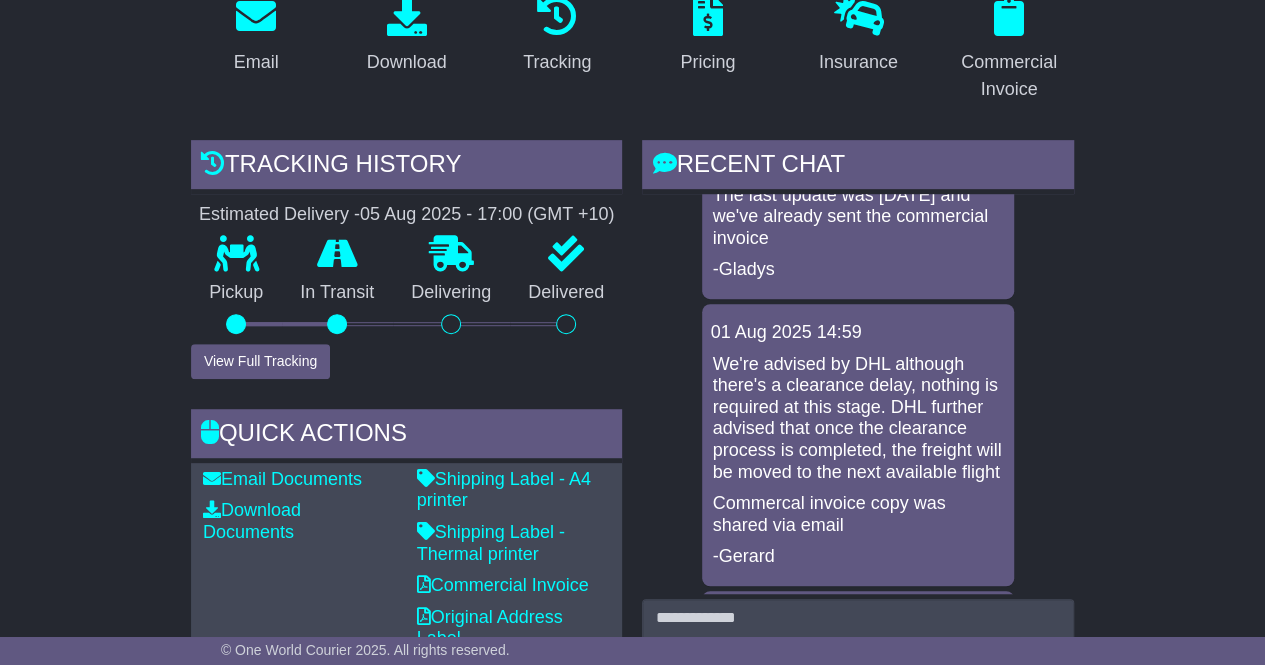 scroll, scrollTop: 2379, scrollLeft: 0, axis: vertical 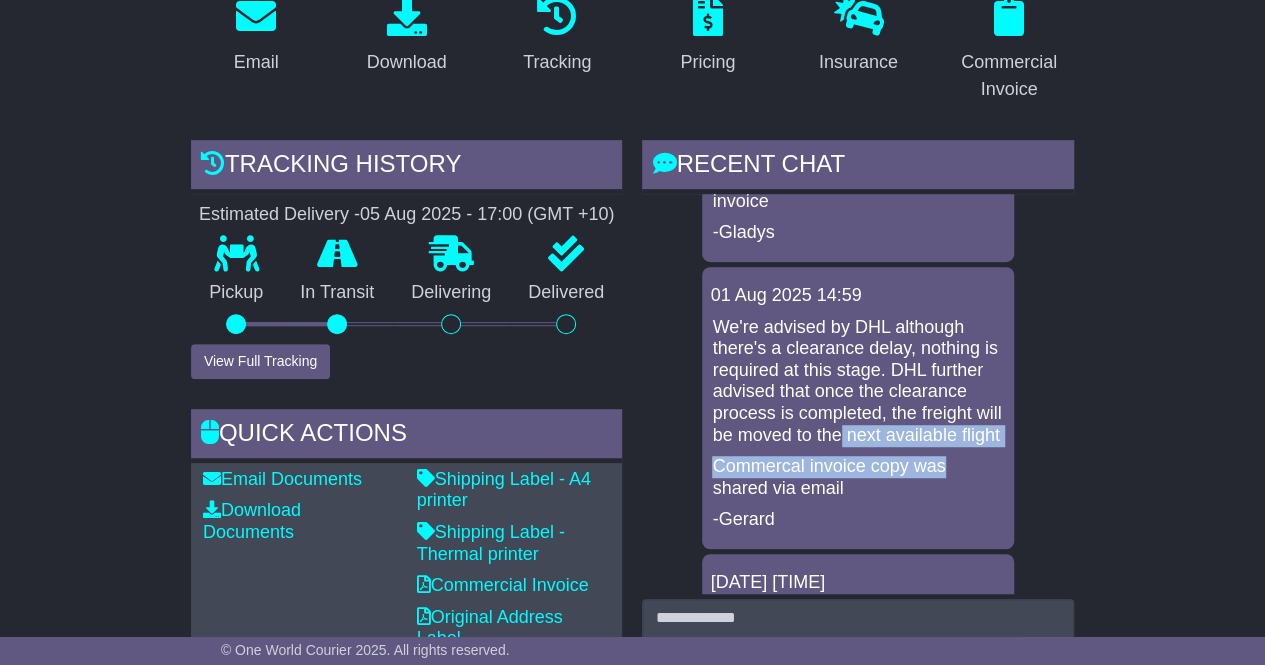 drag, startPoint x: 1056, startPoint y: 493, endPoint x: 1052, endPoint y: 530, distance: 37.215588 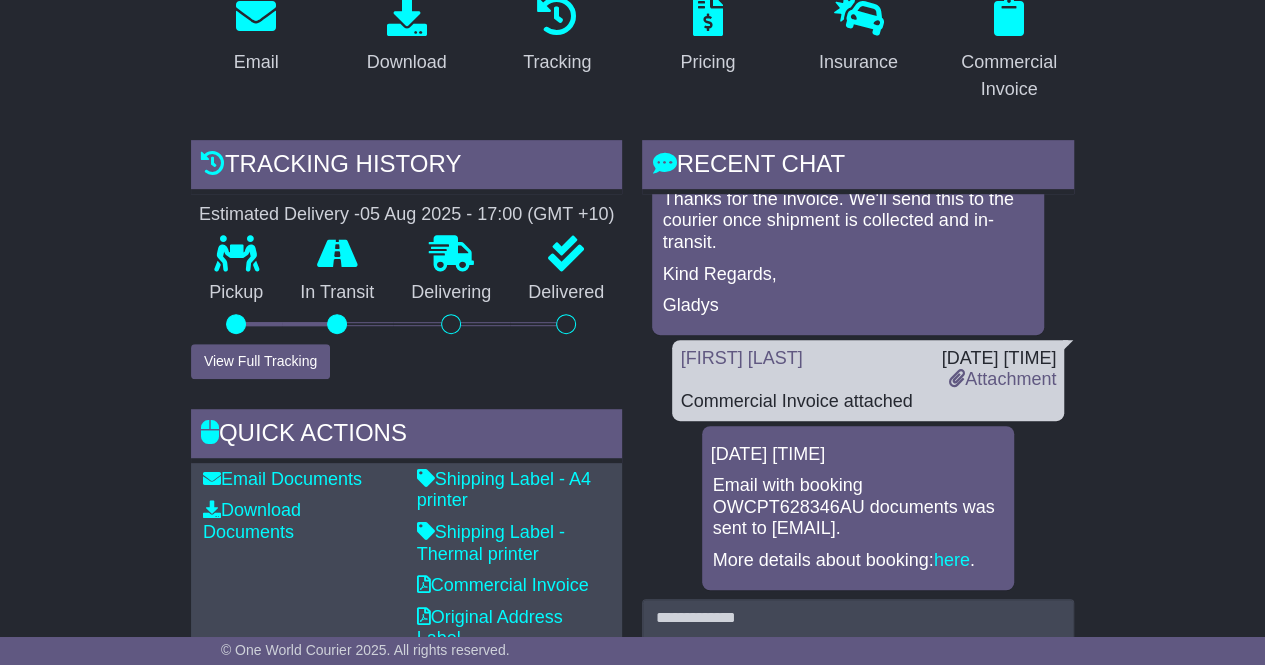 scroll, scrollTop: 3300, scrollLeft: 0, axis: vertical 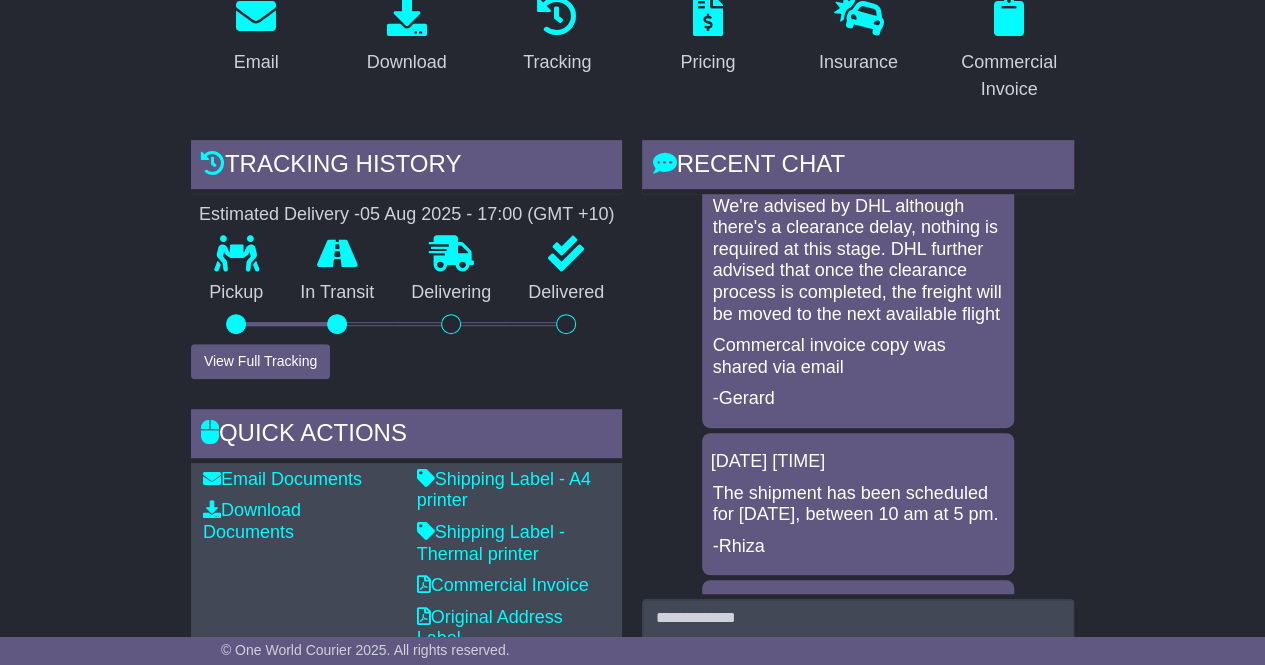 click on "We're advised by DHL although there's a clearance delay, nothing is required at this stage. DHL further advised that once the clearance process is completed, the freight will be moved to the next available flight" at bounding box center (858, 261) 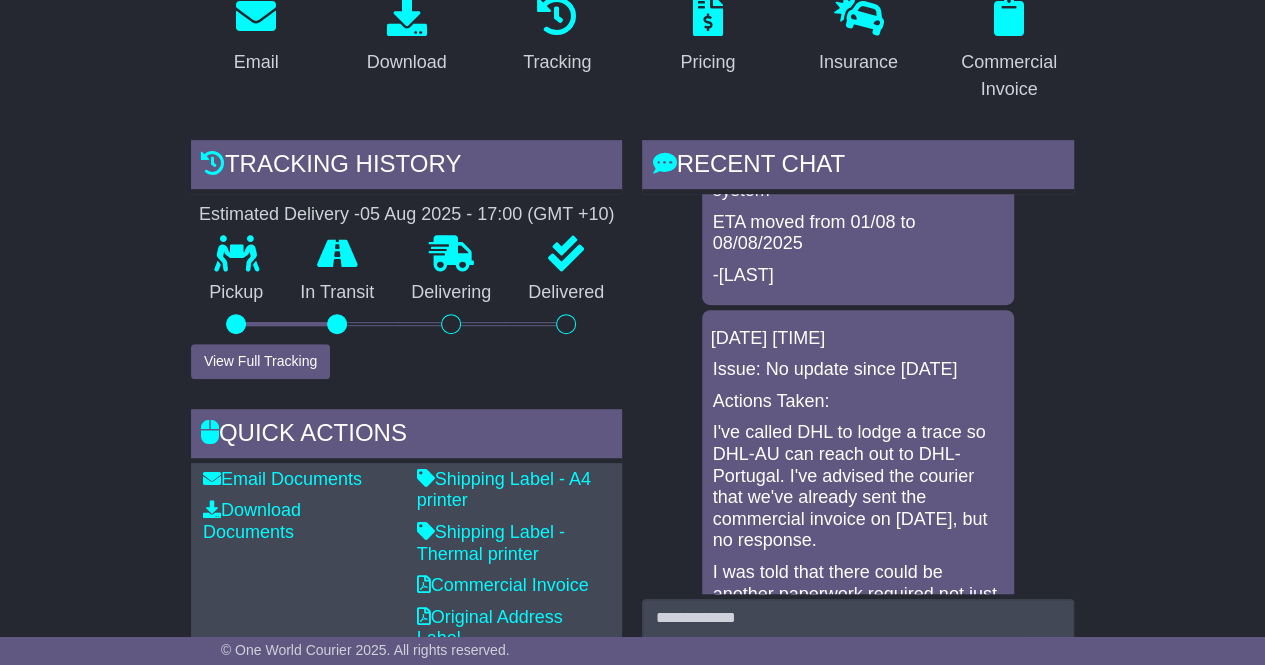 scroll, scrollTop: 400, scrollLeft: 0, axis: vertical 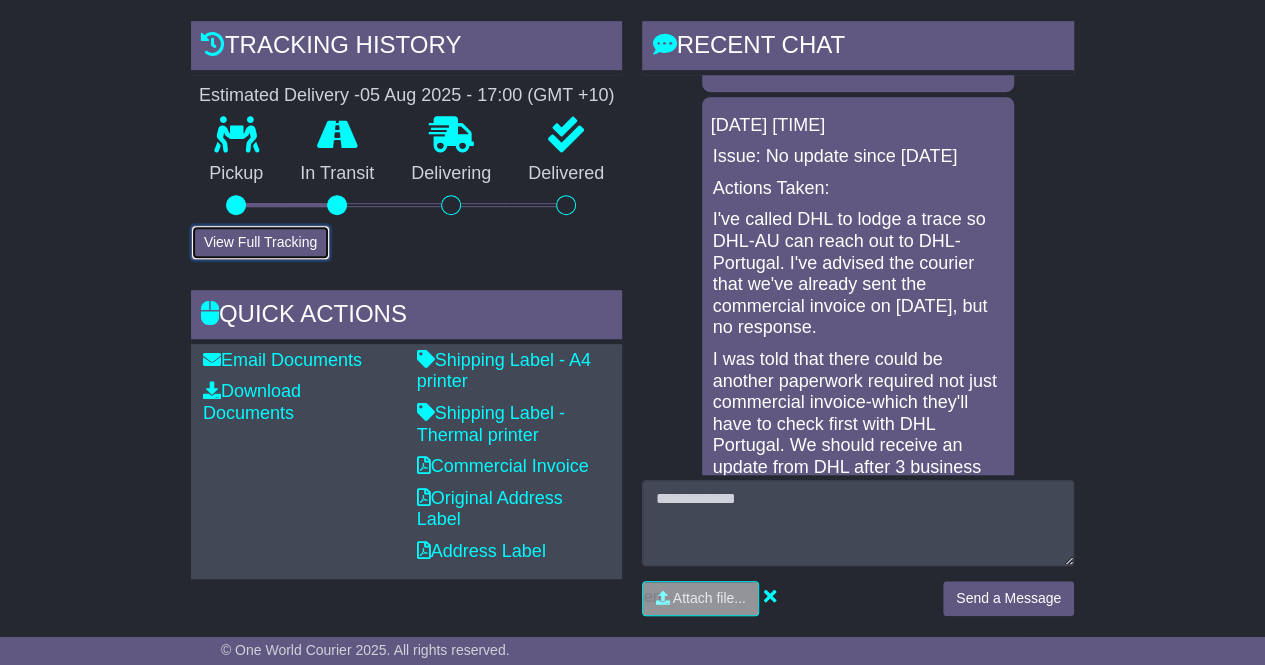 click on "View Full Tracking" at bounding box center [260, 242] 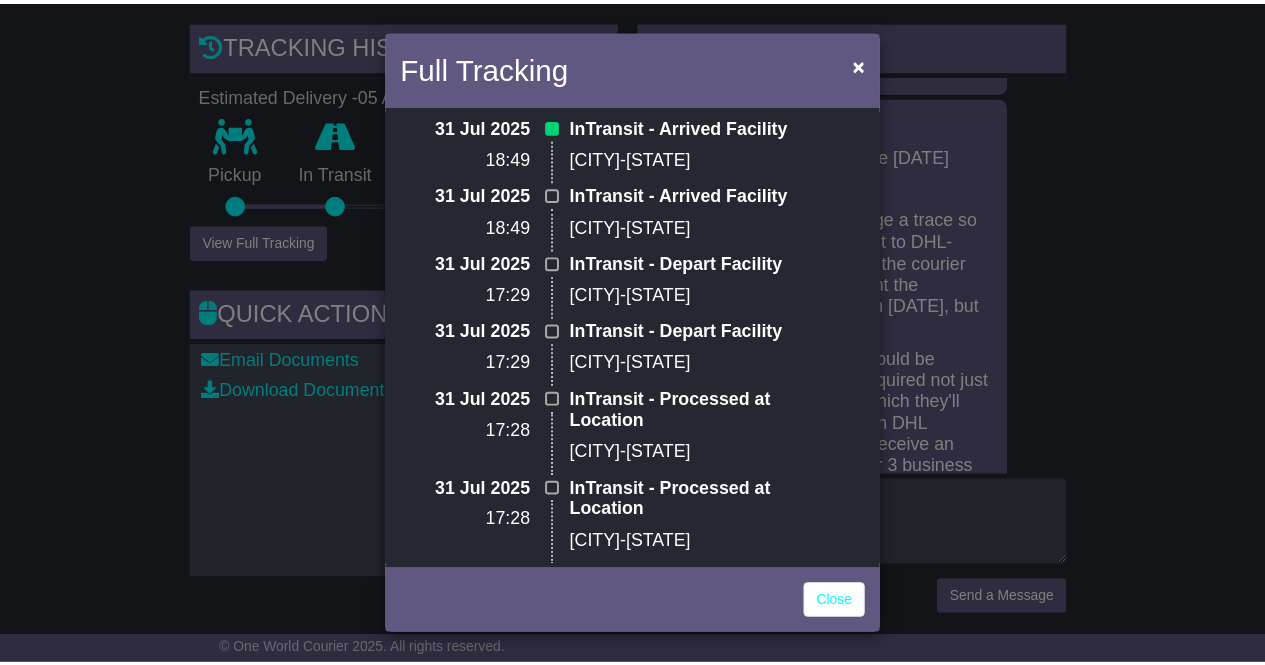 scroll, scrollTop: 0, scrollLeft: 0, axis: both 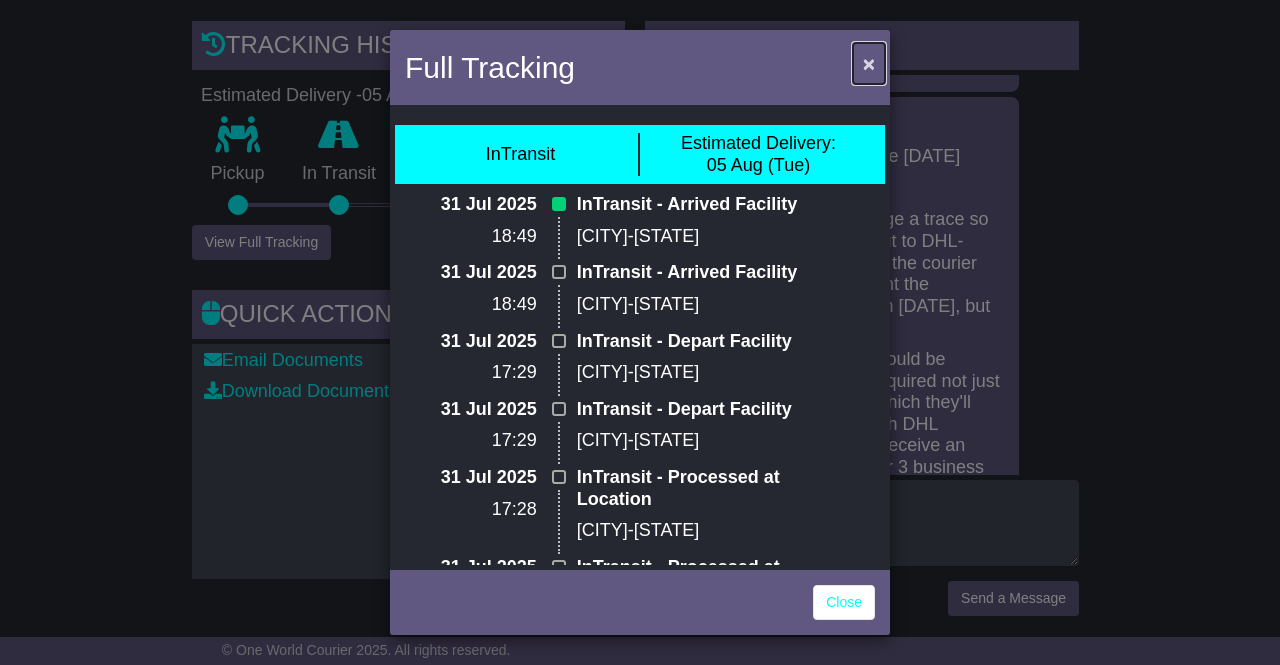 click on "×" at bounding box center (869, 63) 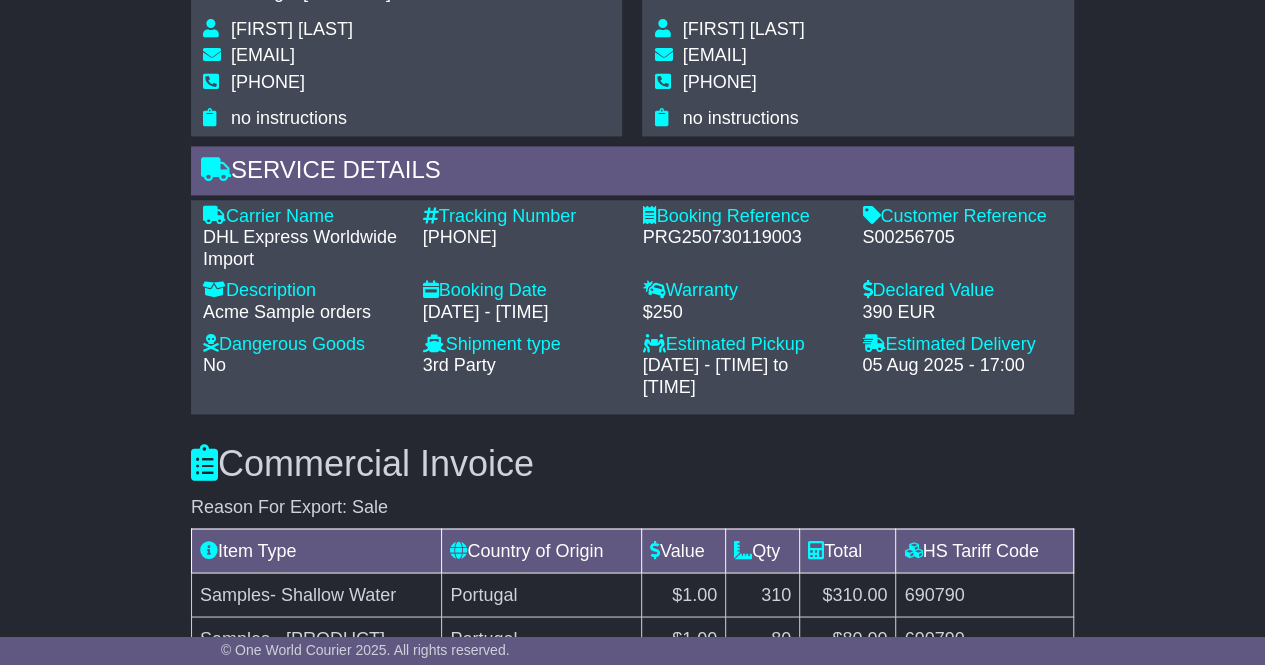 scroll, scrollTop: 1410, scrollLeft: 0, axis: vertical 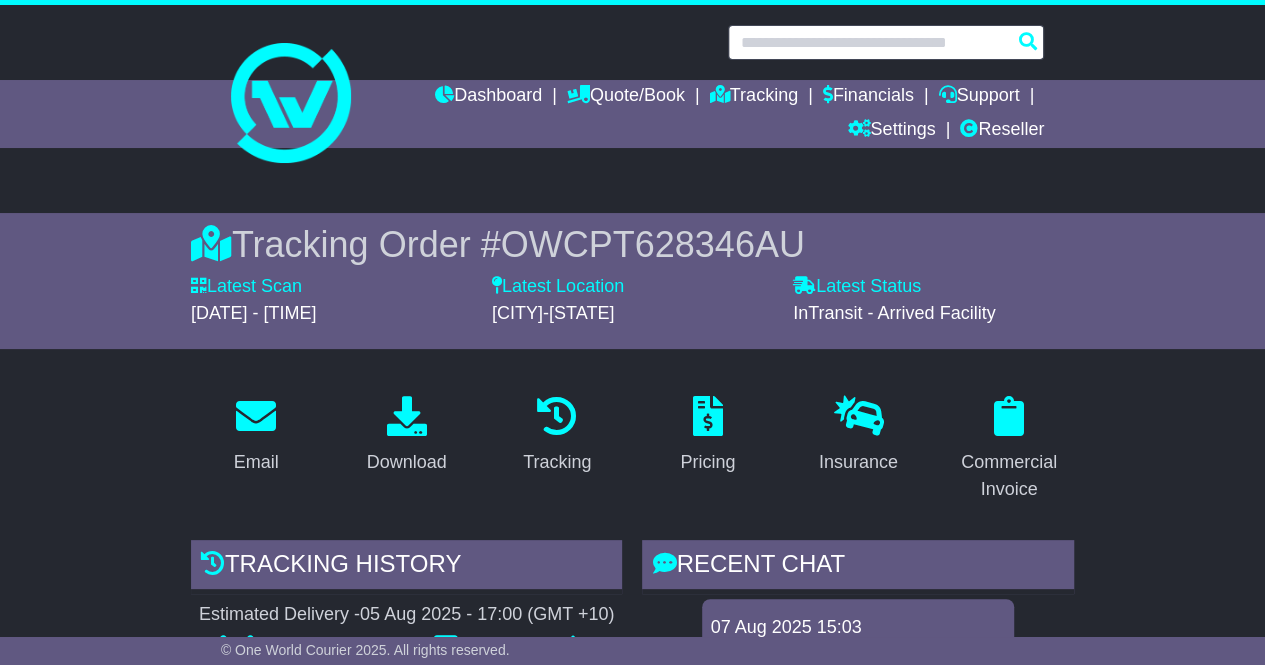 click at bounding box center (886, 42) 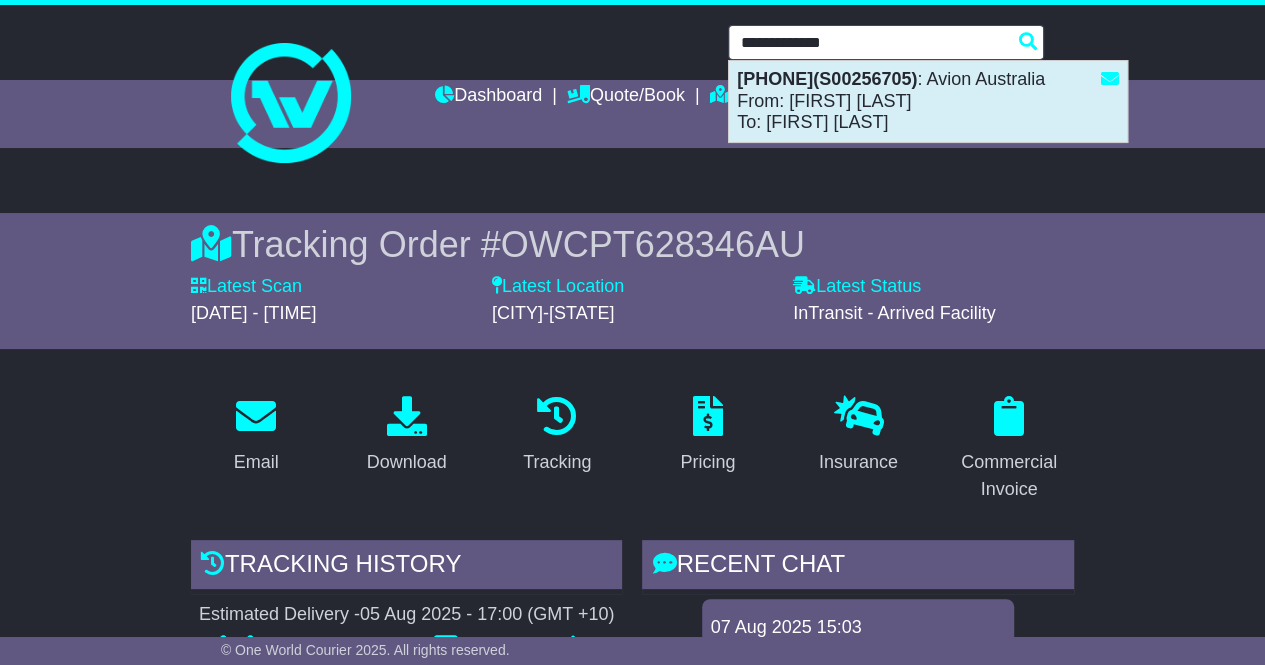 click on "[PHONE](S00256705) : Avion Australia From: [FIRST] [LAST] To: [FIRST] [LAST]" at bounding box center (928, 101) 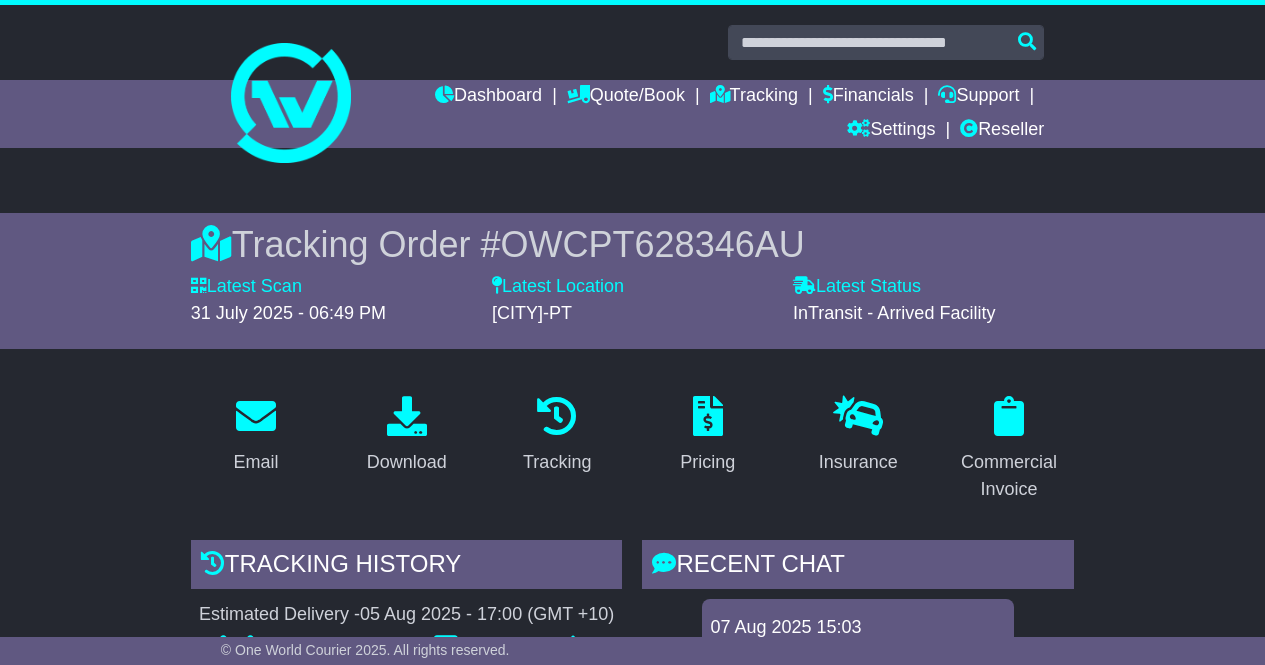 scroll, scrollTop: 475, scrollLeft: 0, axis: vertical 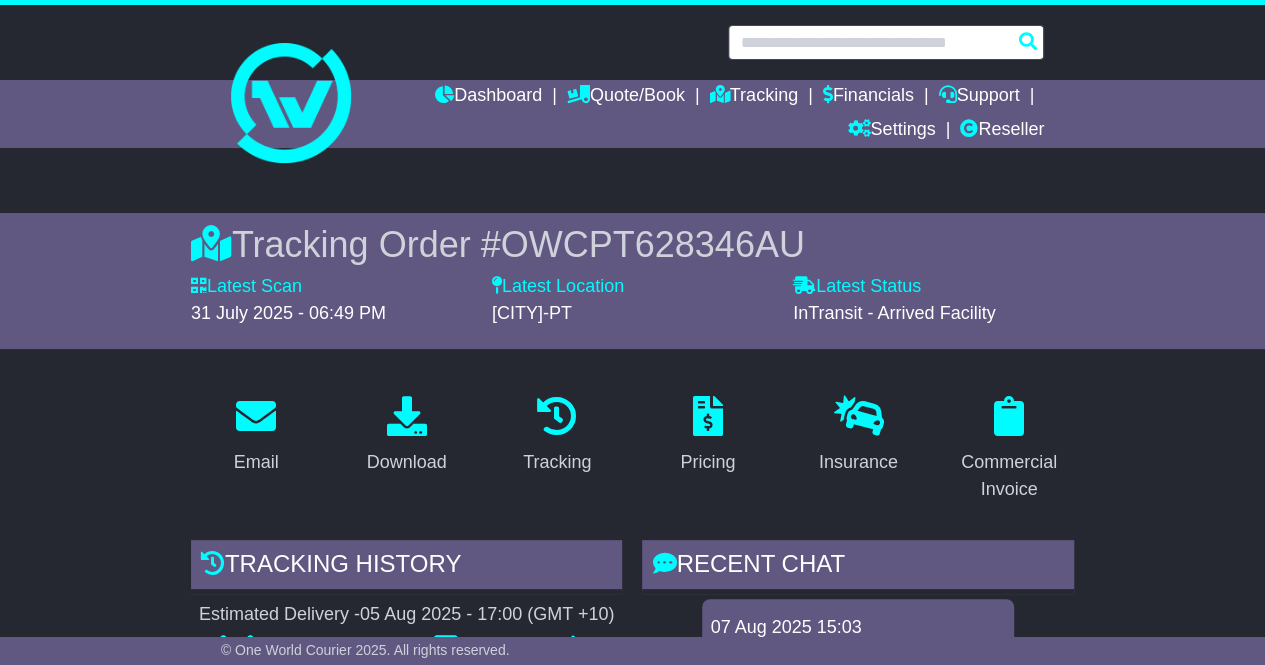click at bounding box center [886, 42] 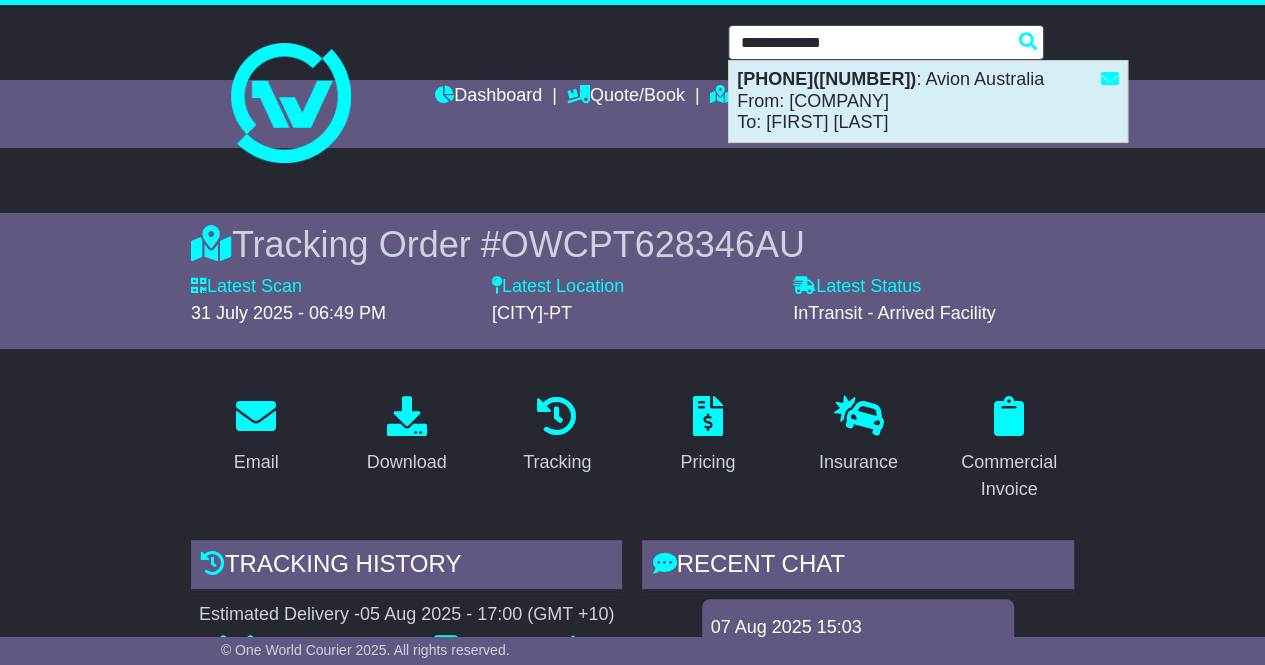 click on "[NUMBER]([NUMBER]) : Avion Australia From: [COMPANY] To: [FIRST] [LAST]" at bounding box center (928, 101) 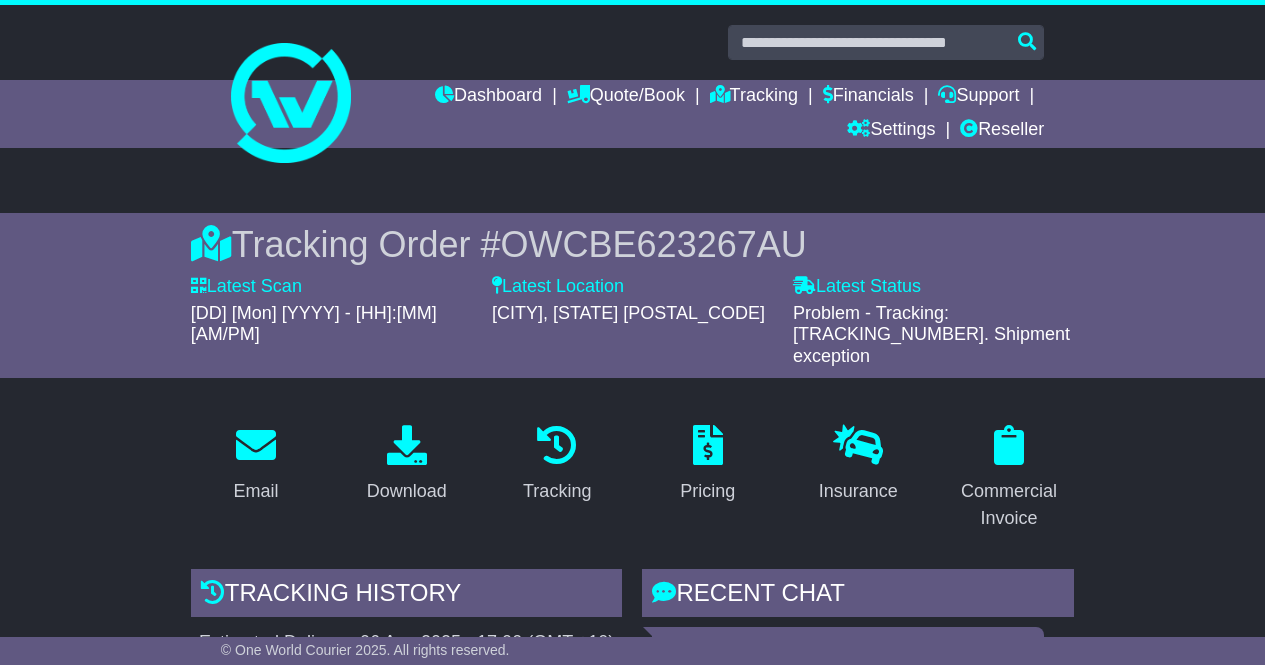 scroll, scrollTop: 344, scrollLeft: 0, axis: vertical 